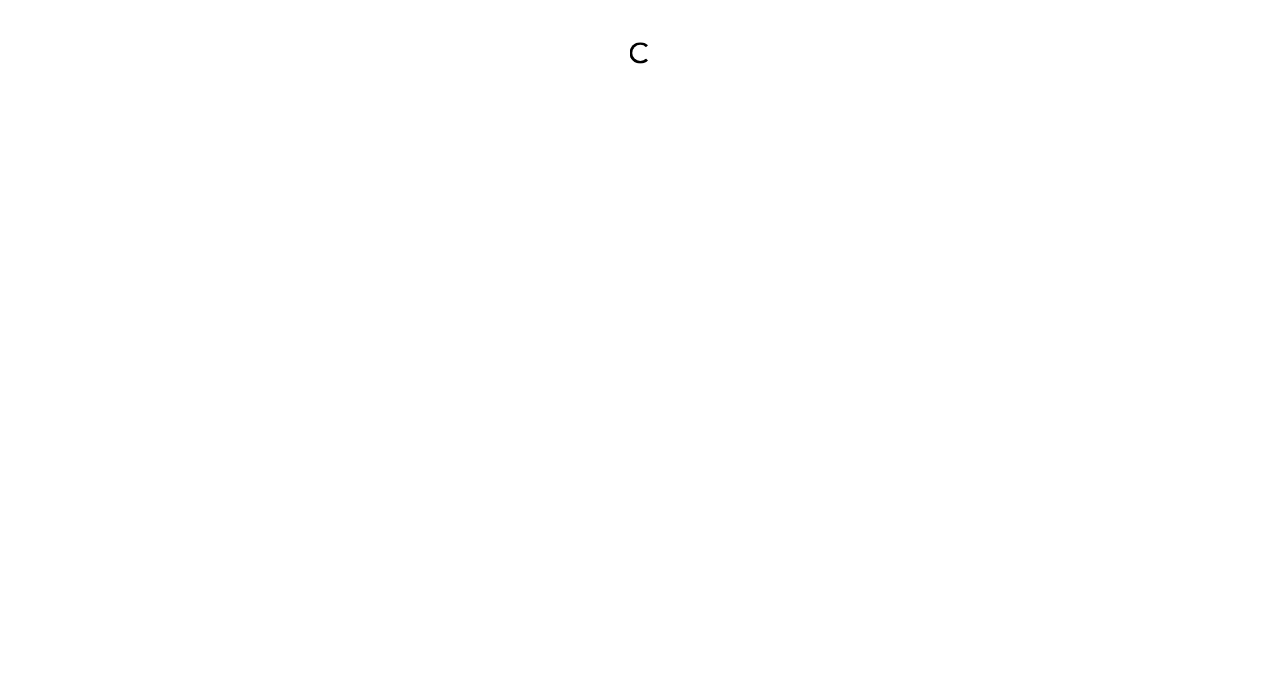 scroll, scrollTop: 0, scrollLeft: 0, axis: both 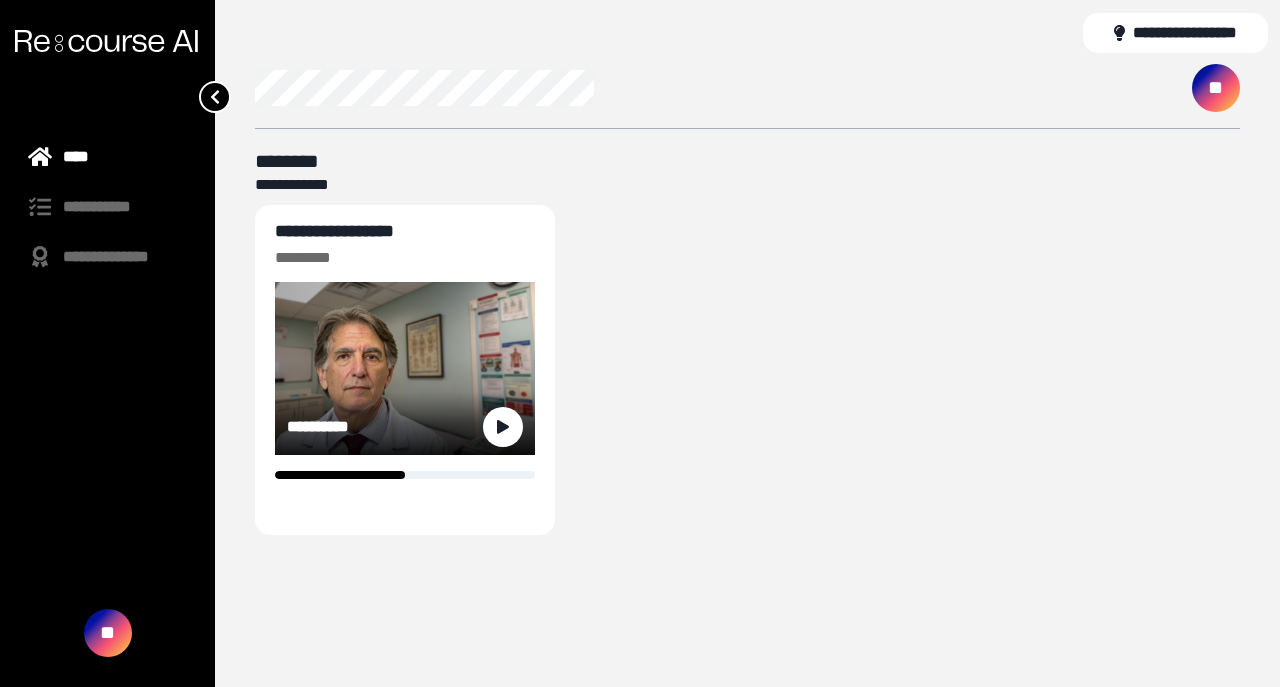 click 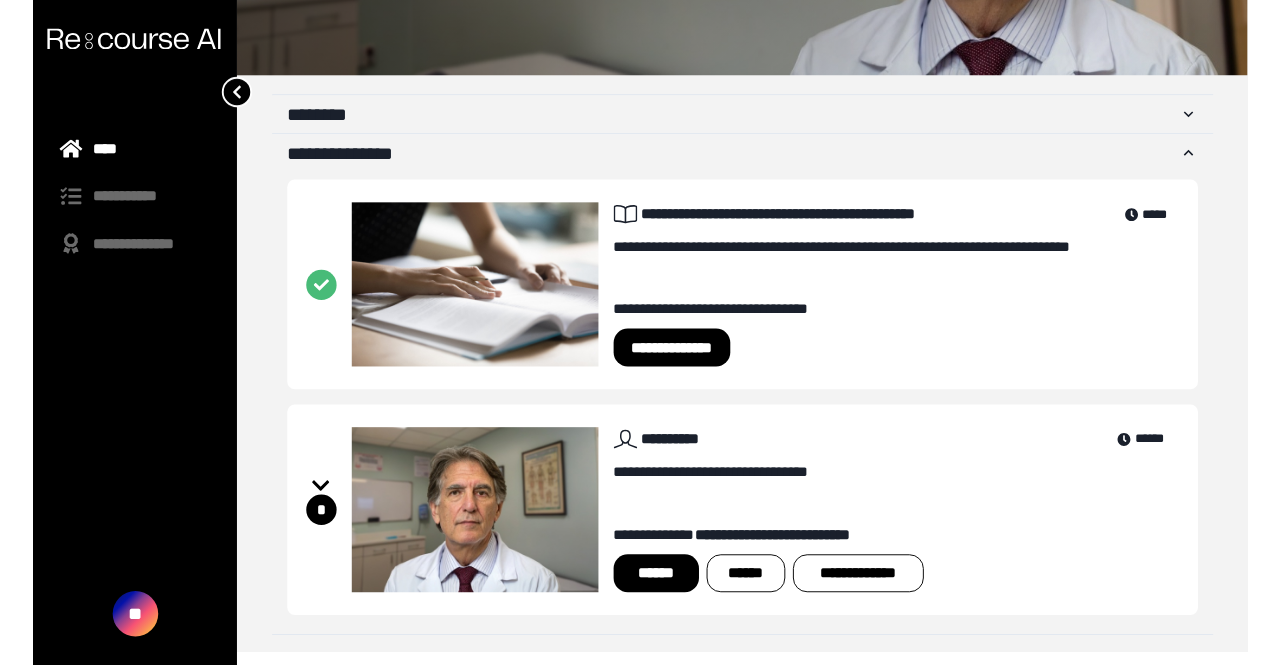 scroll, scrollTop: 304, scrollLeft: 0, axis: vertical 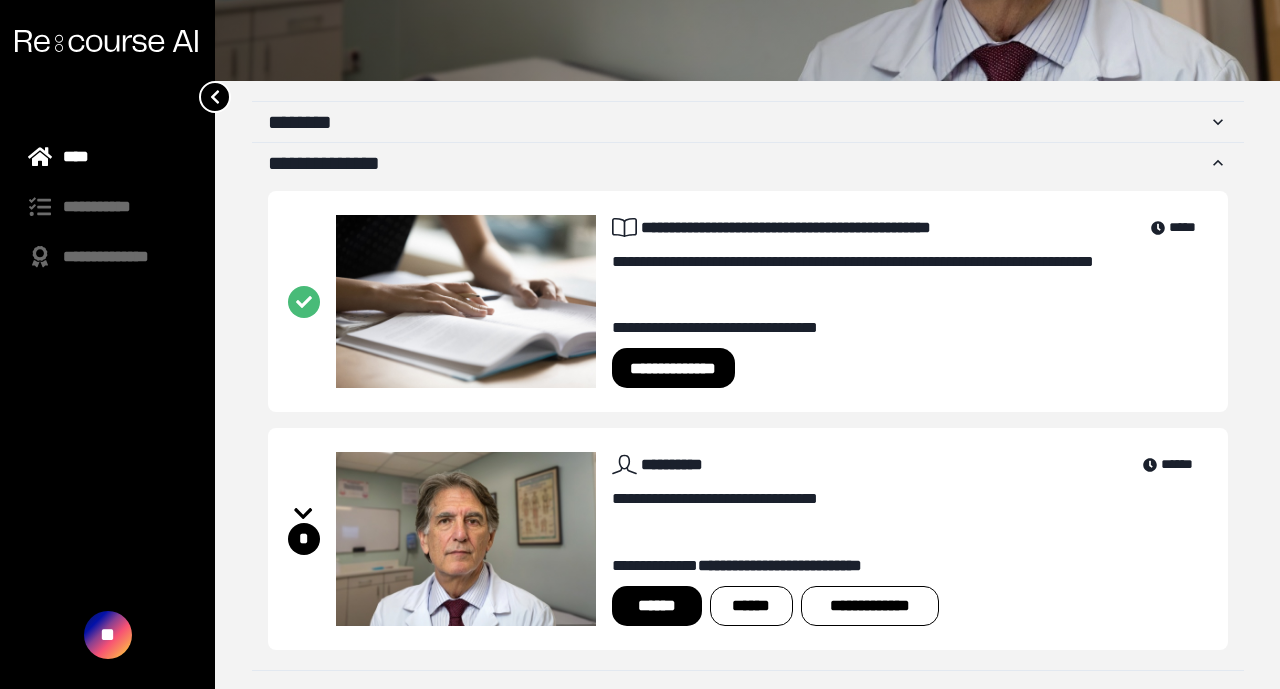 click on "******" at bounding box center [751, 606] 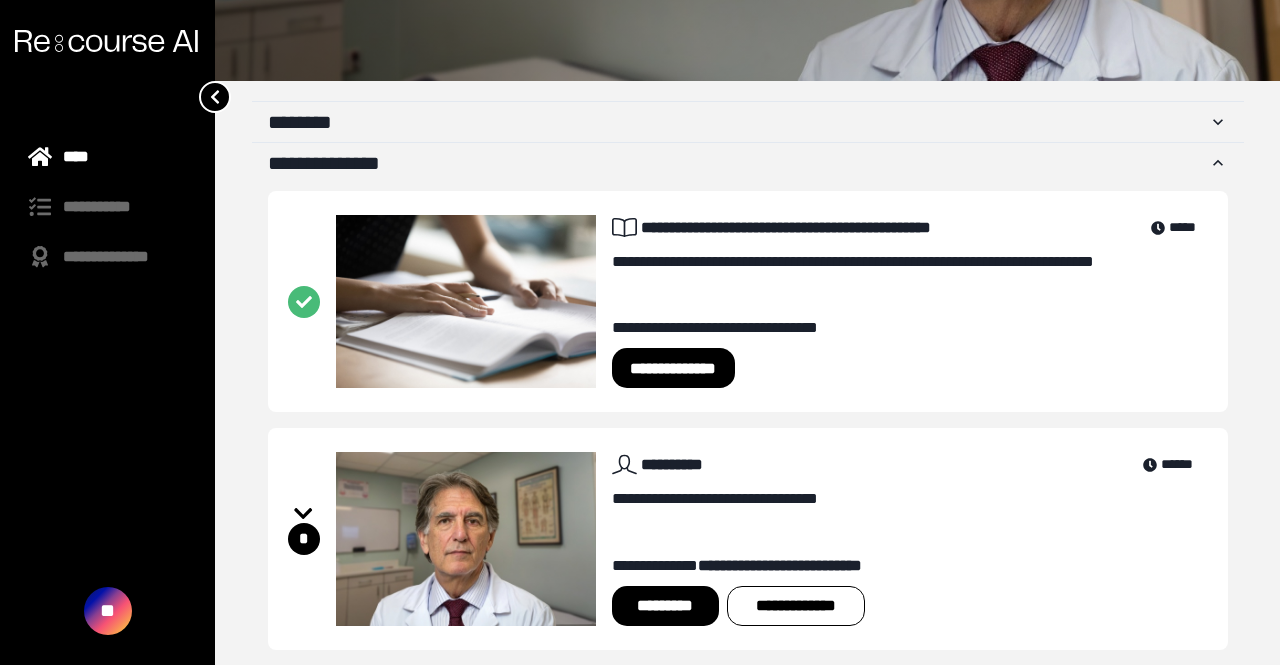 click on "*********" at bounding box center (665, 606) 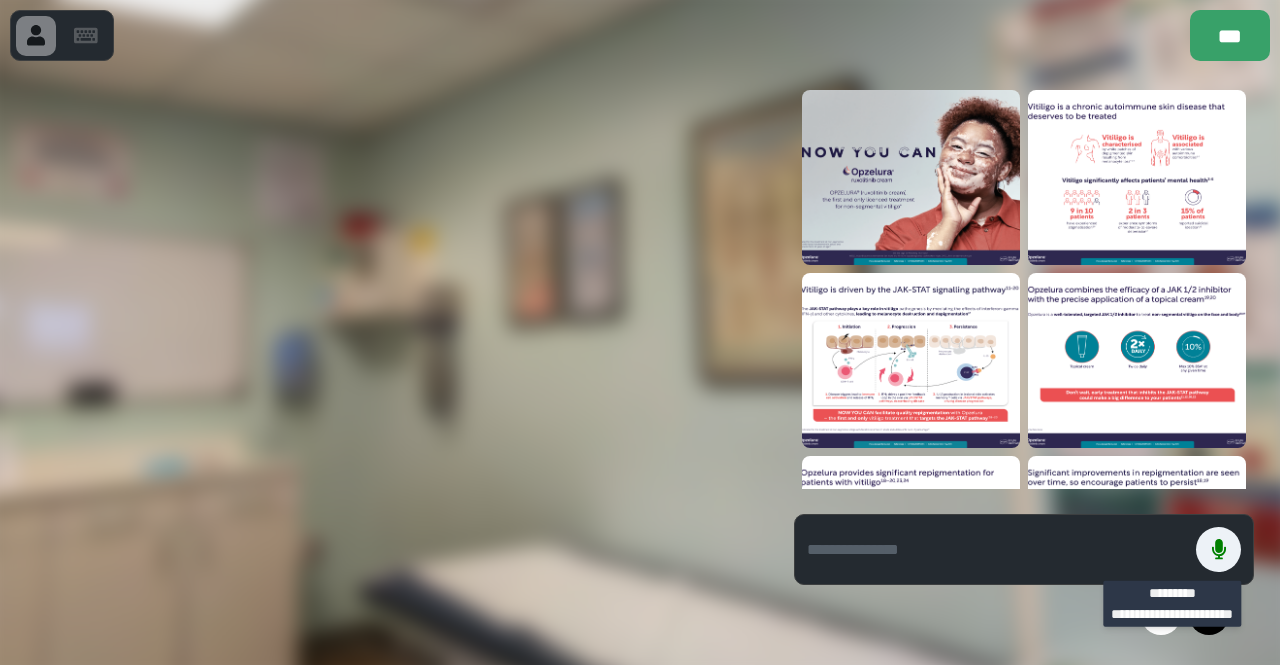 scroll, scrollTop: 328, scrollLeft: 0, axis: vertical 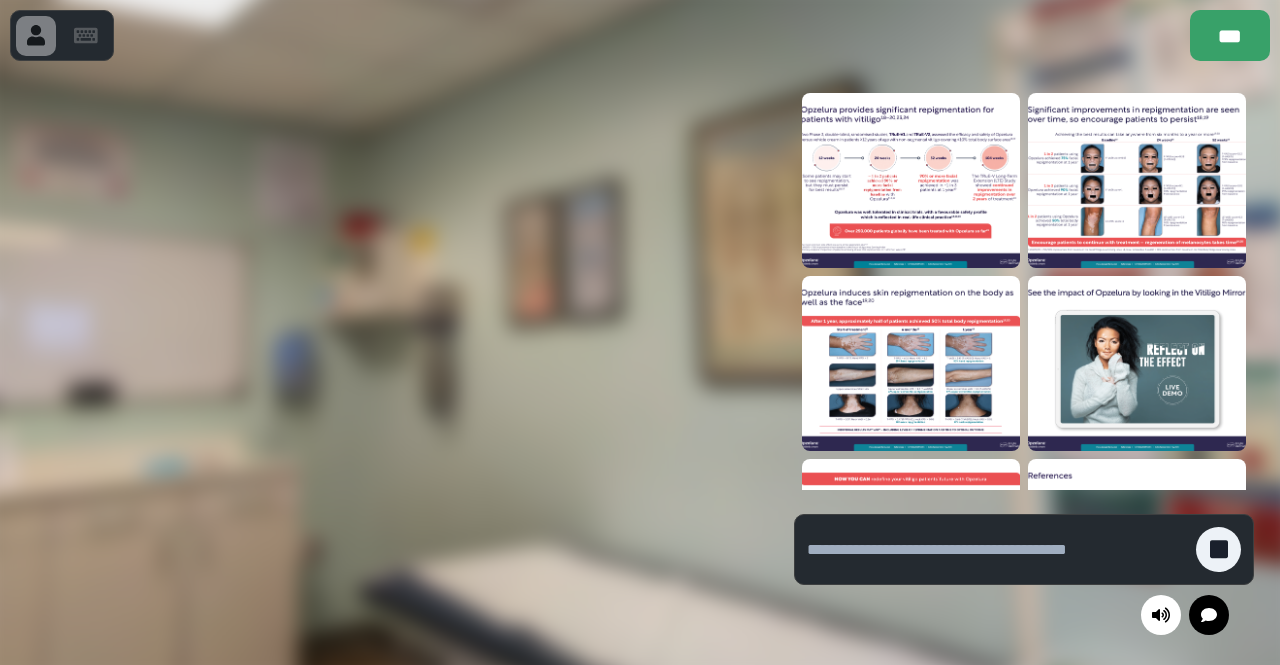 click at bounding box center [1137, 180] 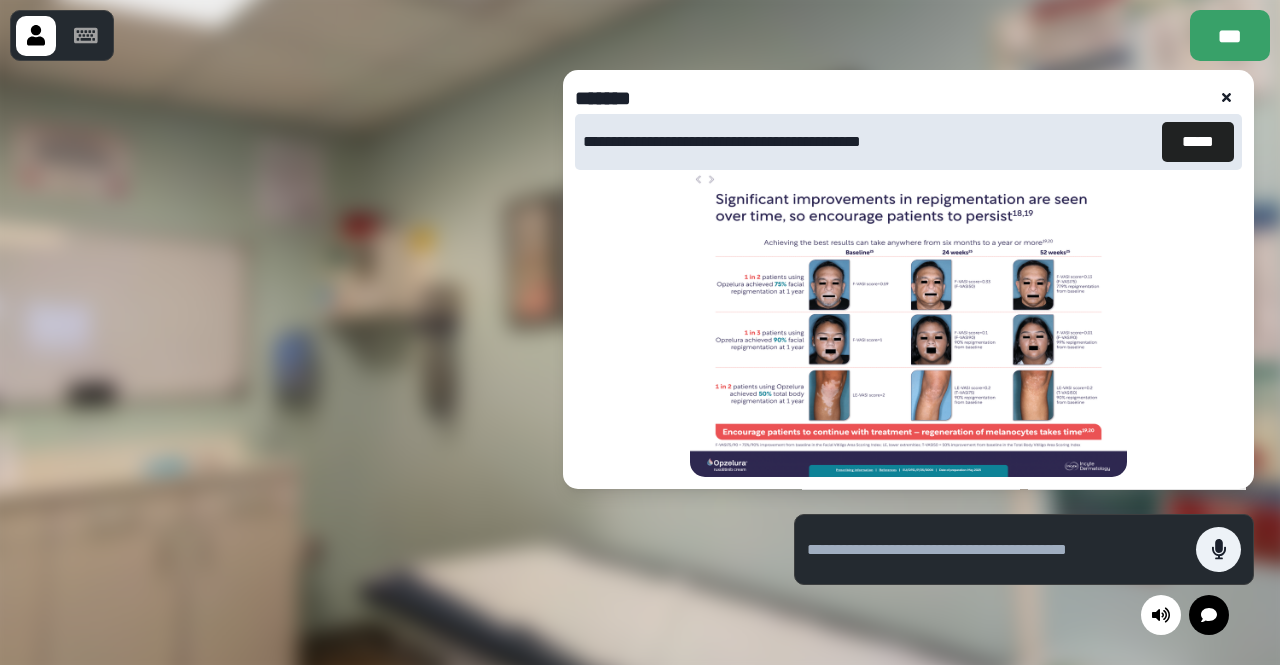 click on "*****" at bounding box center (1198, 142) 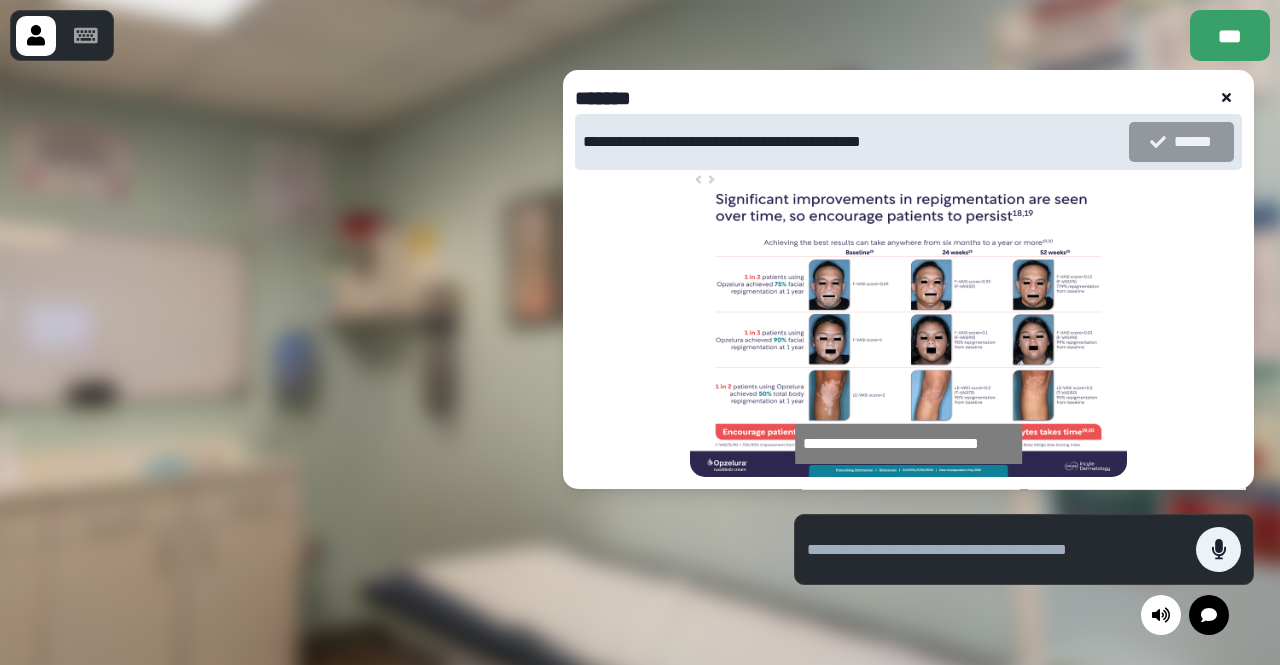 click 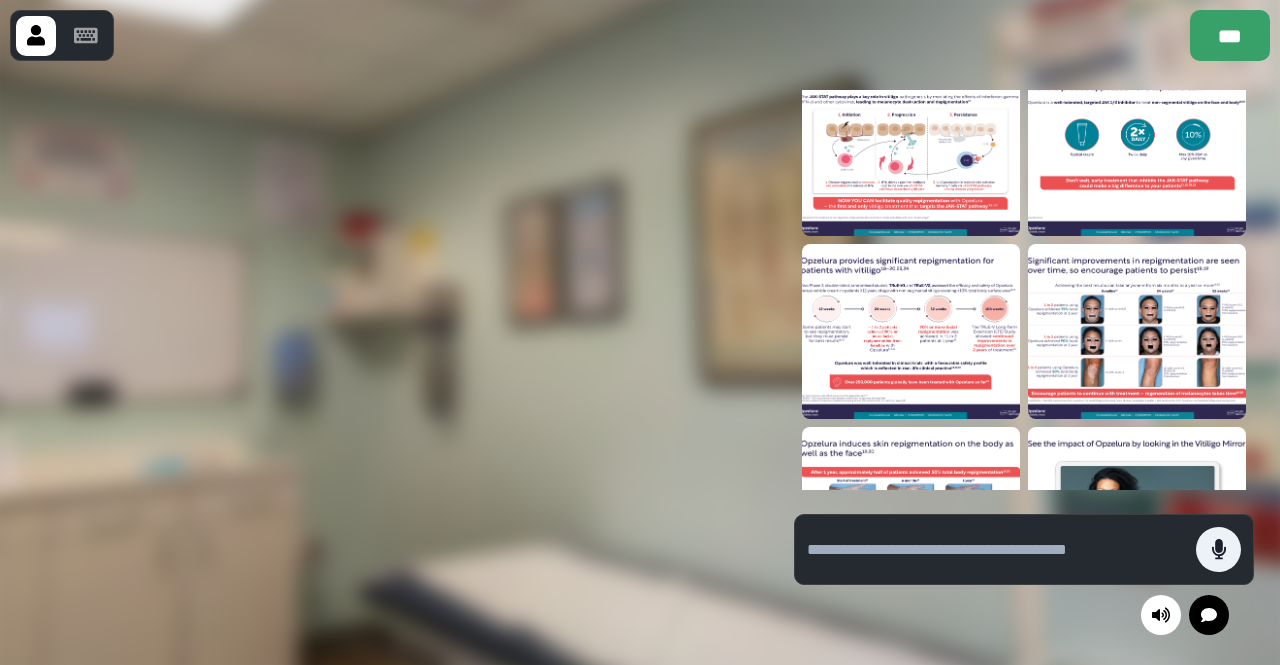 scroll, scrollTop: 214, scrollLeft: 0, axis: vertical 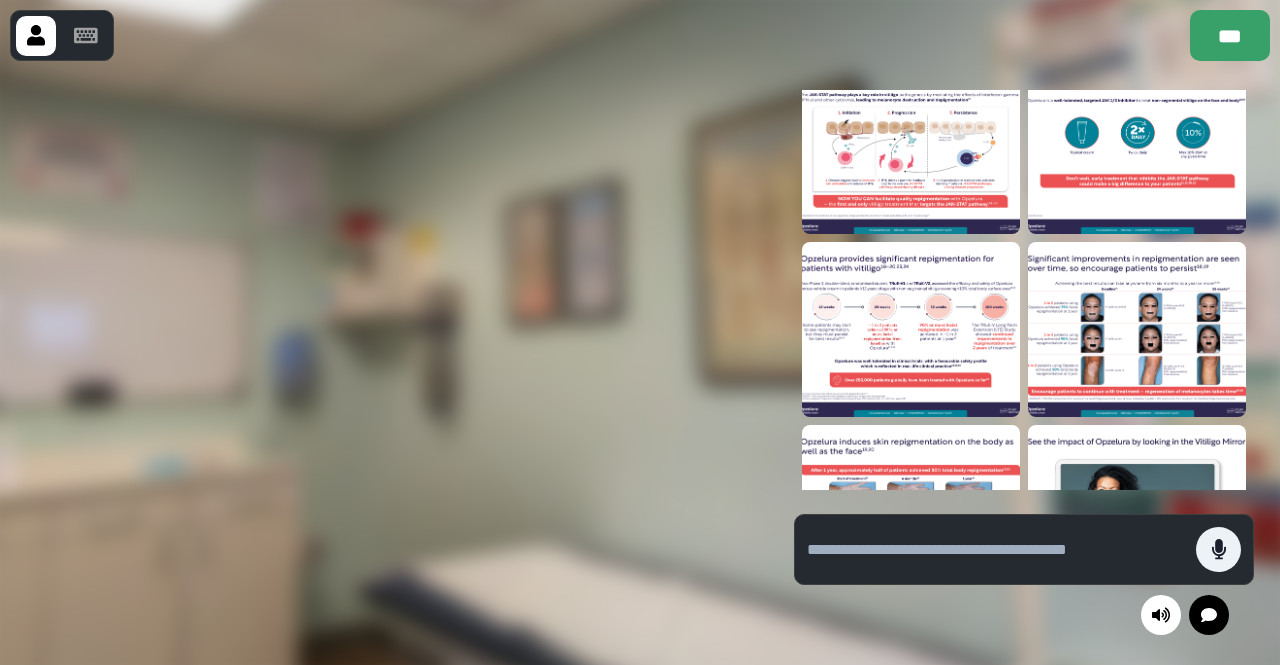 click at bounding box center [911, 329] 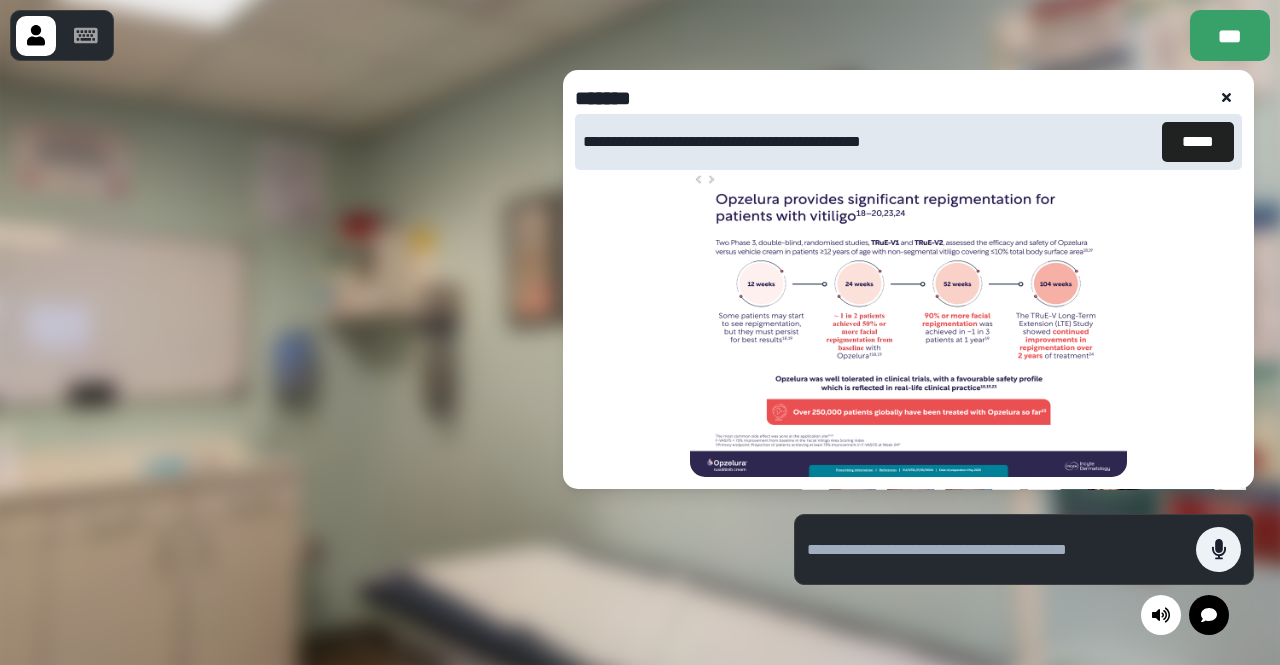 click on "*****" at bounding box center [1198, 142] 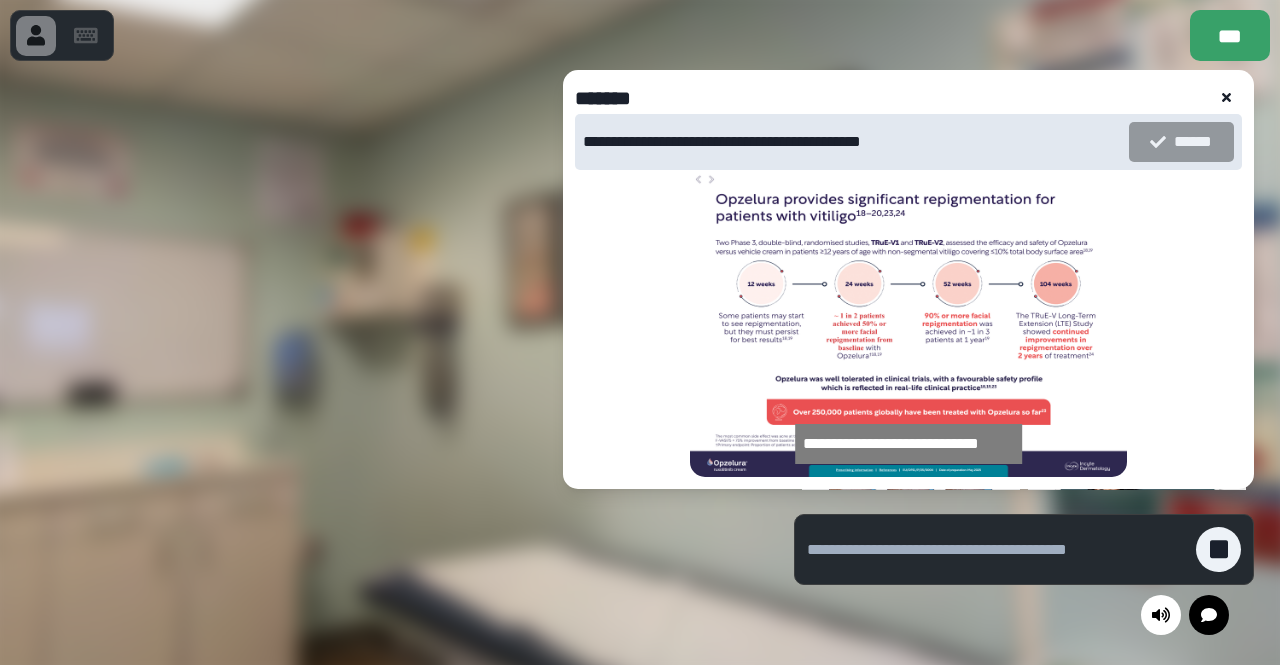 click 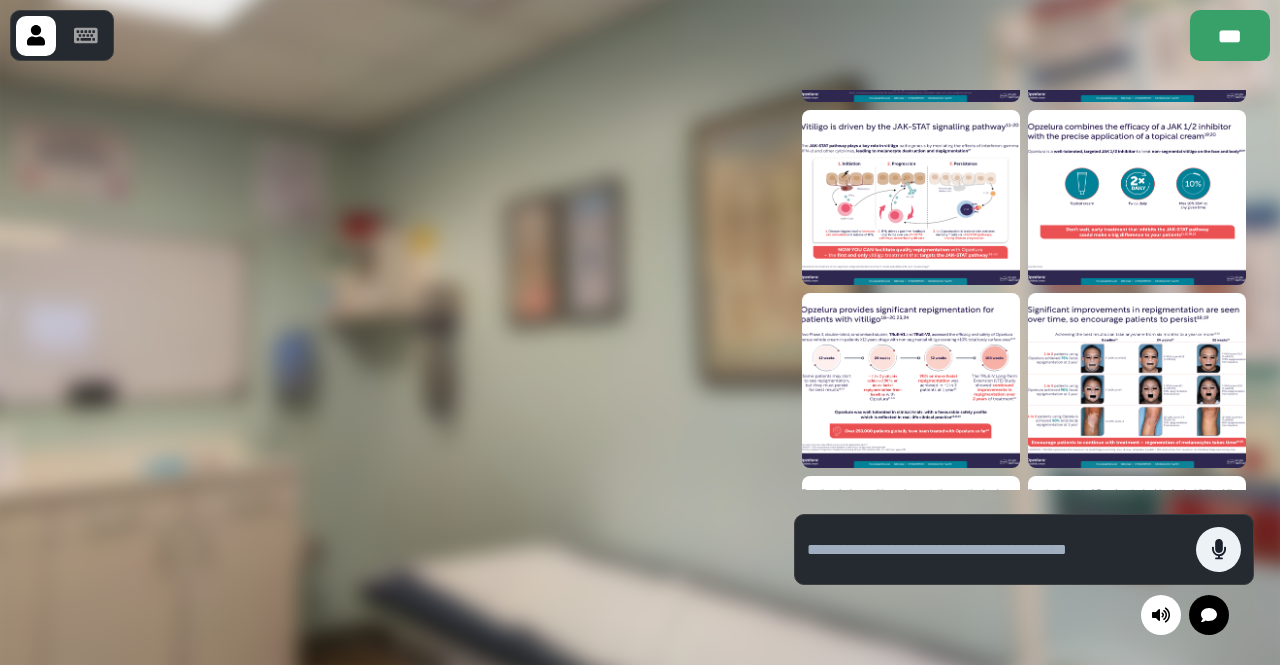 scroll, scrollTop: 0, scrollLeft: 0, axis: both 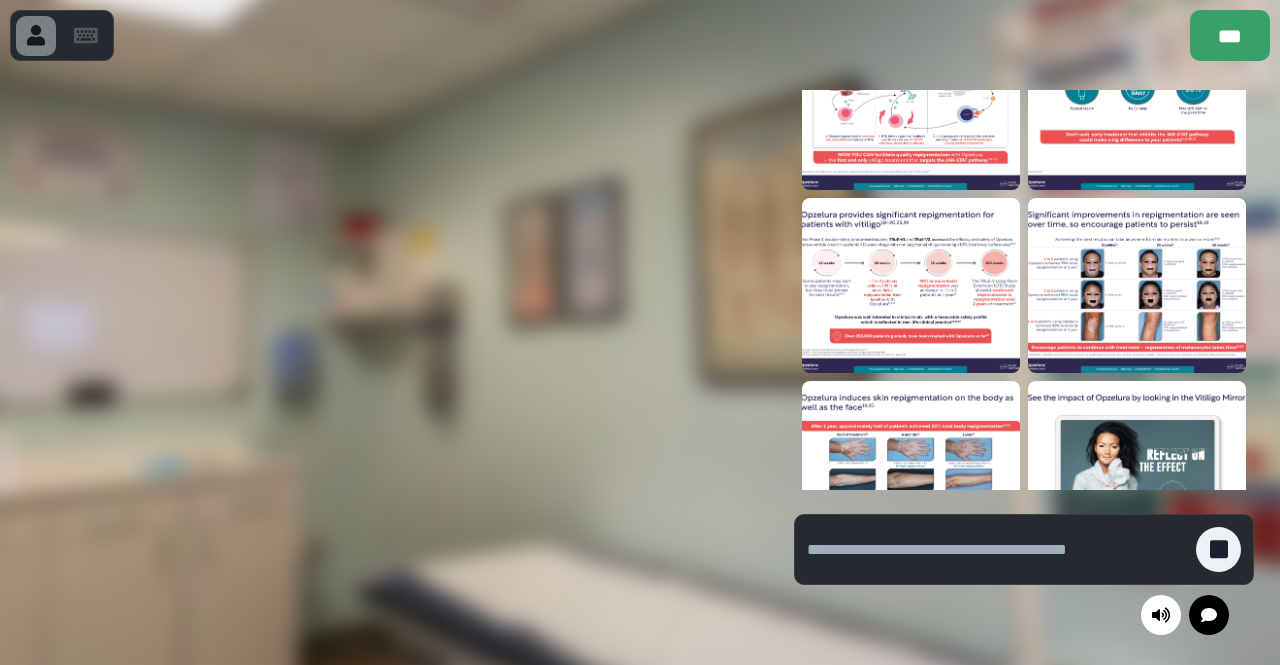 click at bounding box center (911, 285) 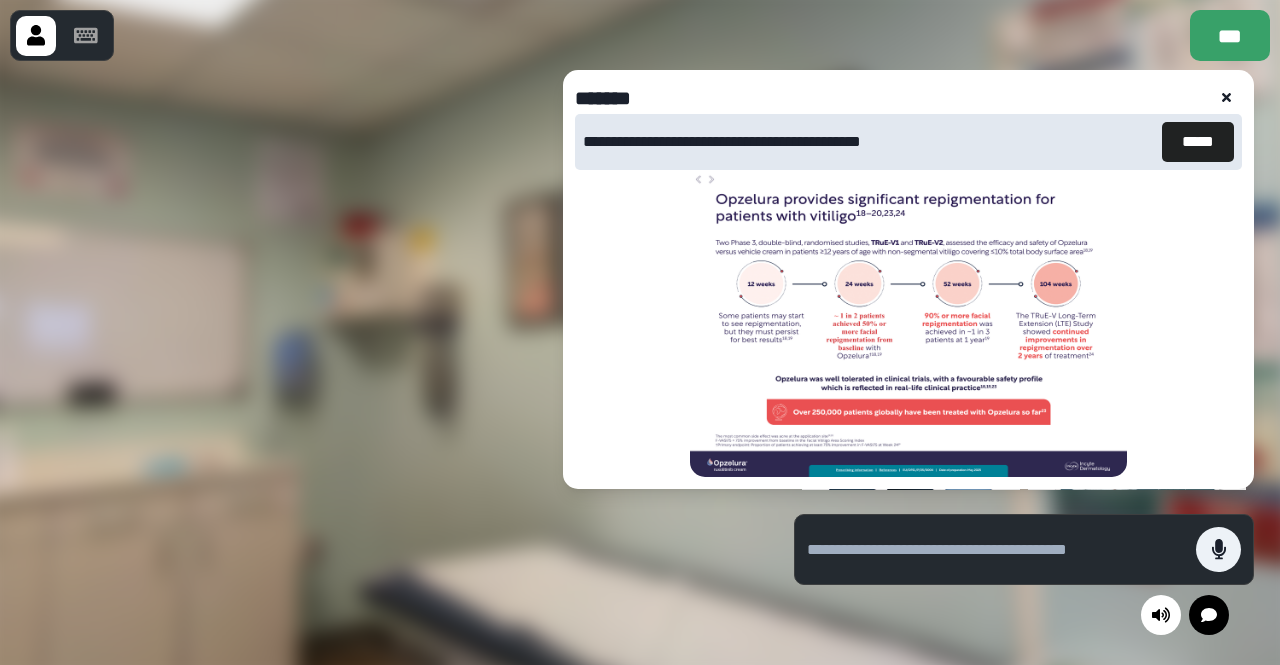 click 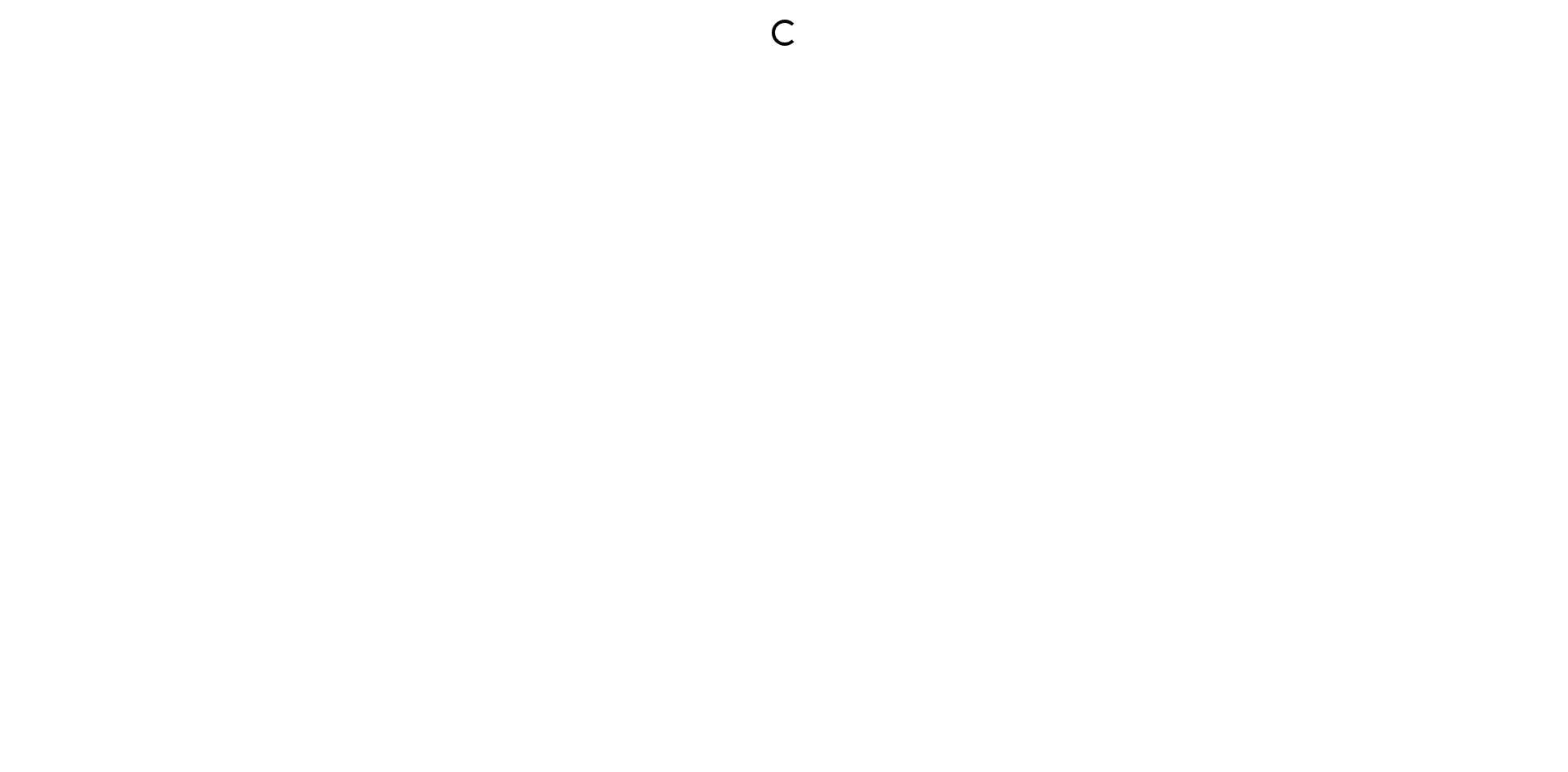 scroll, scrollTop: 0, scrollLeft: 0, axis: both 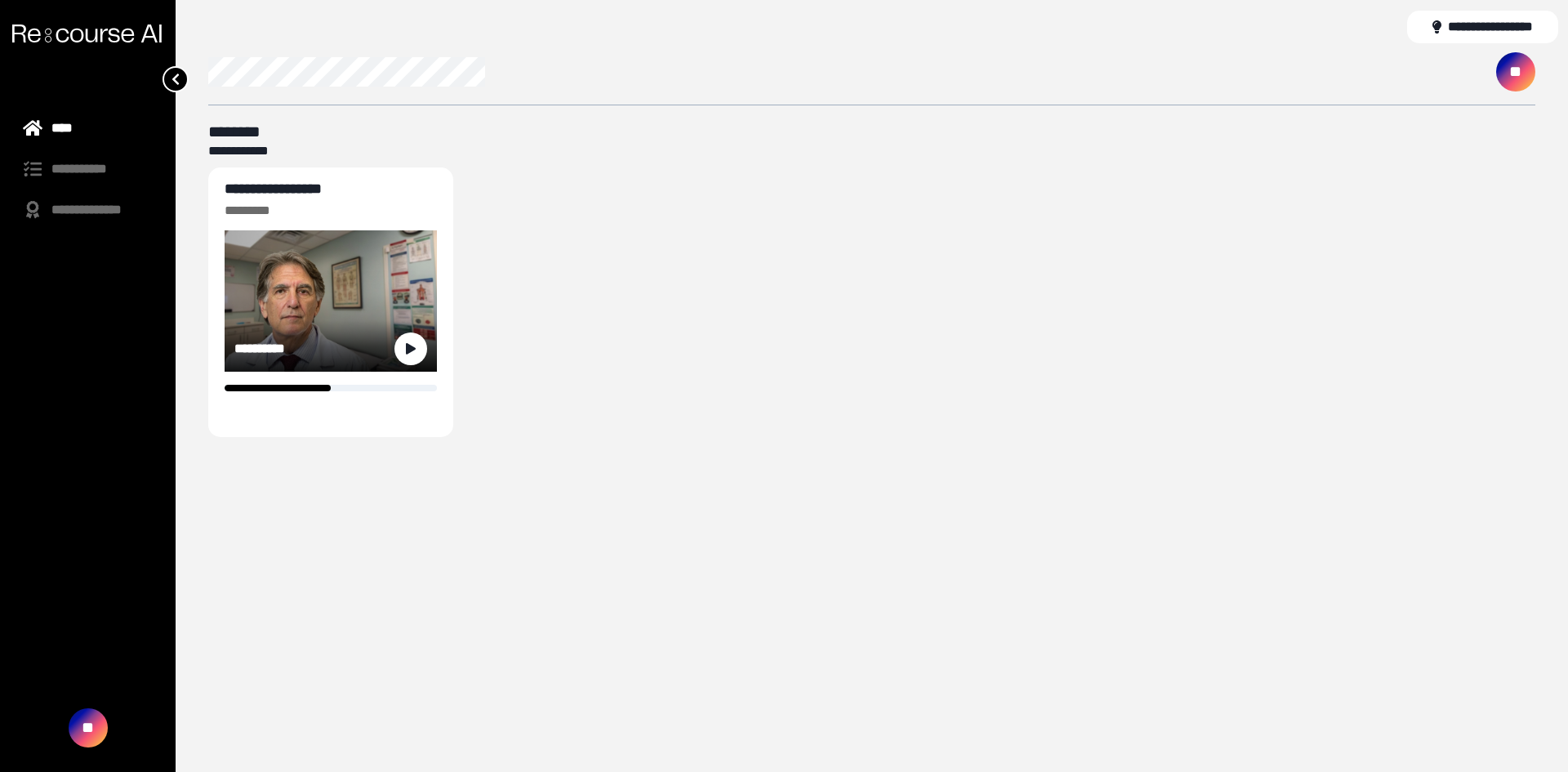 click on "**********" at bounding box center [273, 189] 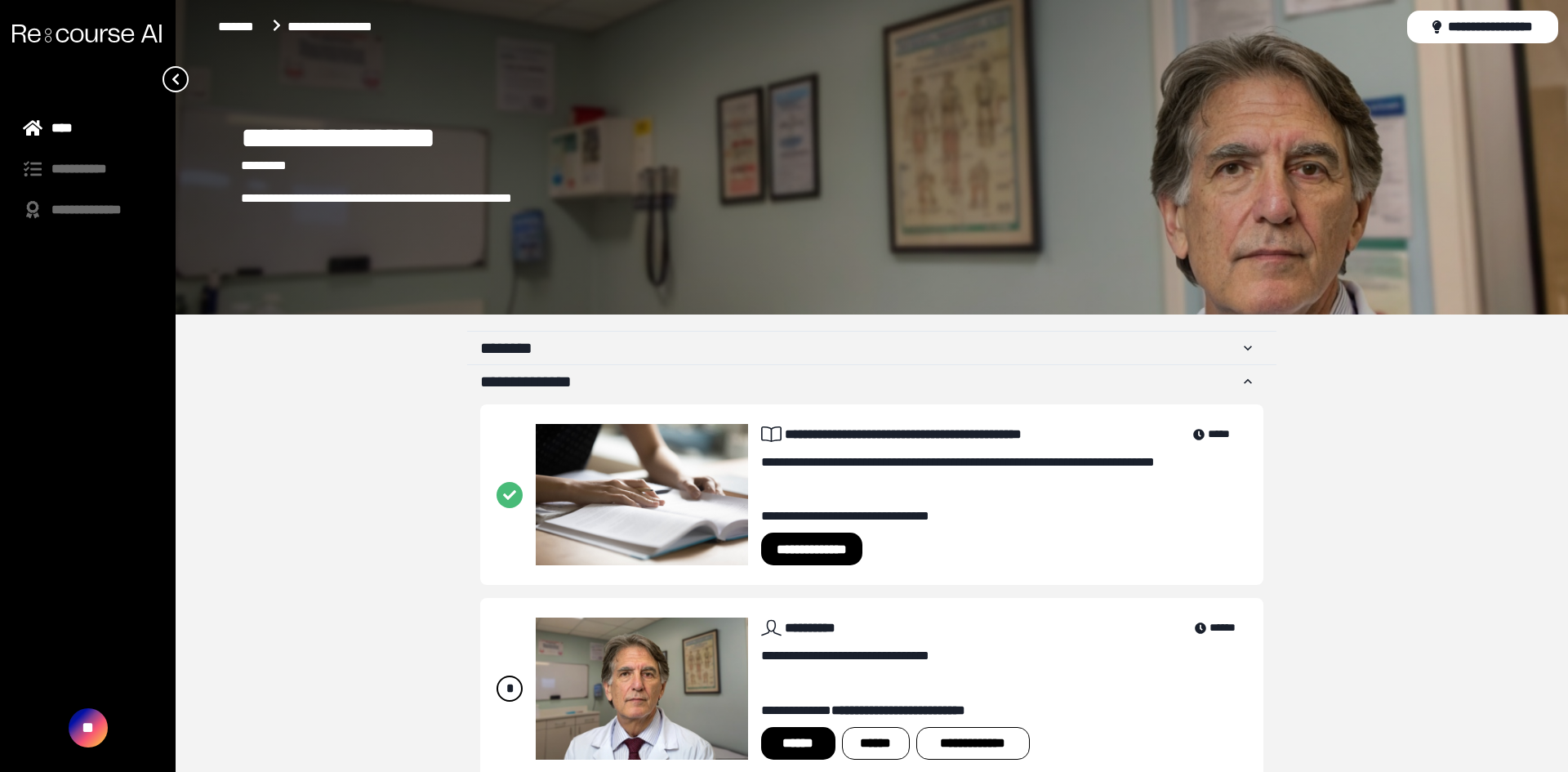 scroll, scrollTop: 41, scrollLeft: 0, axis: vertical 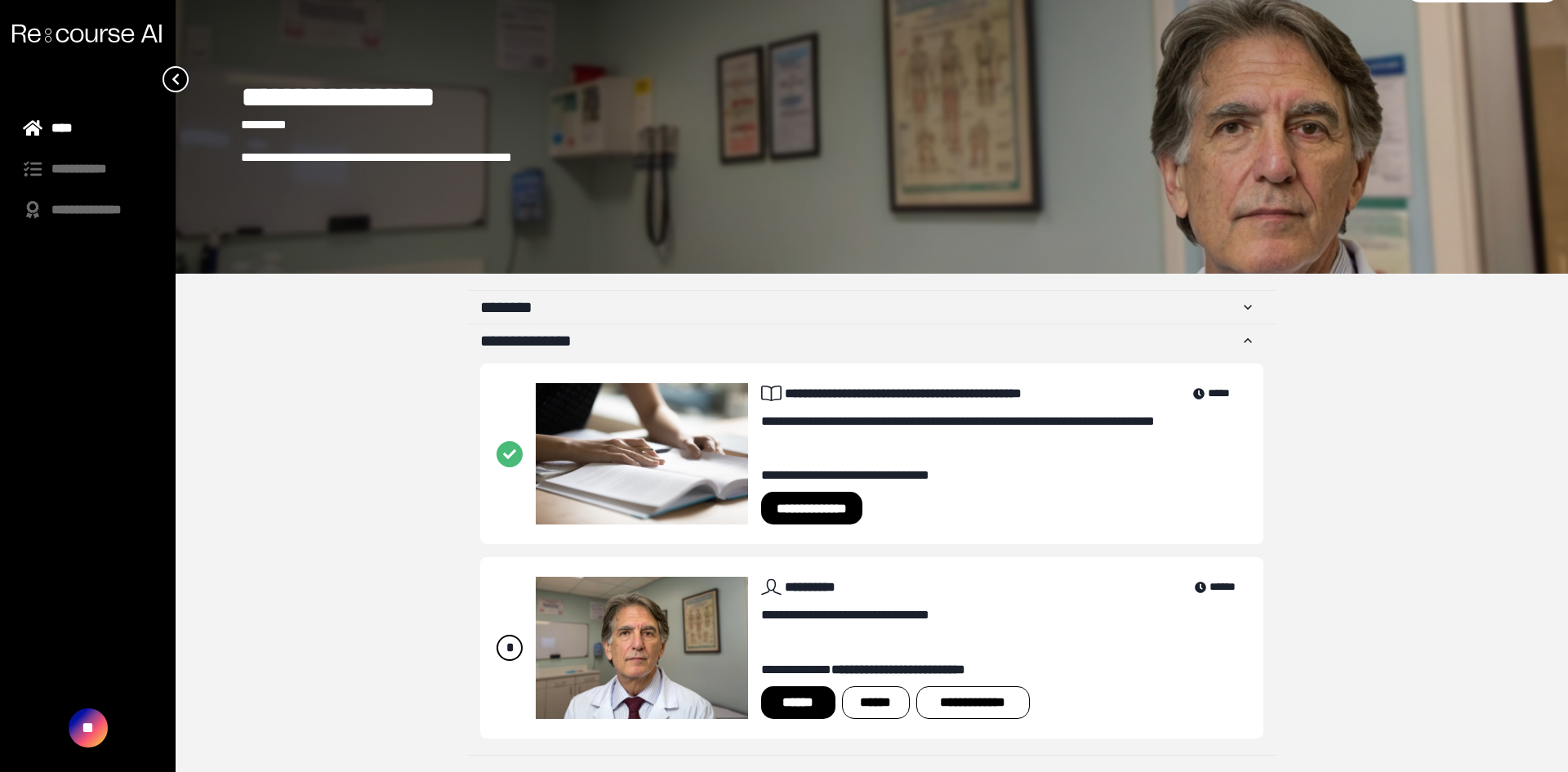 click on "******" at bounding box center (798, 703) 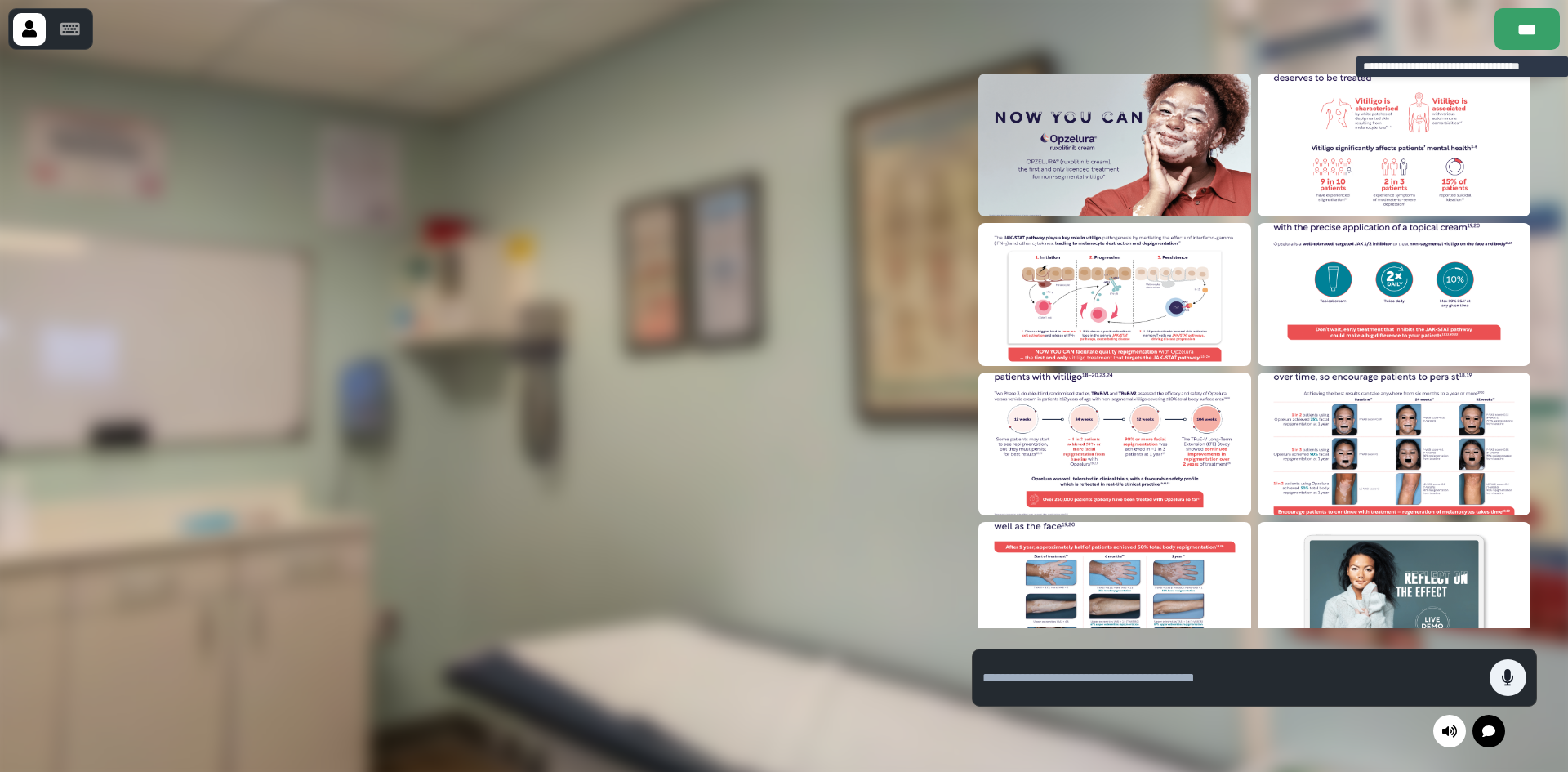 click on "***" at bounding box center (1527, 29) 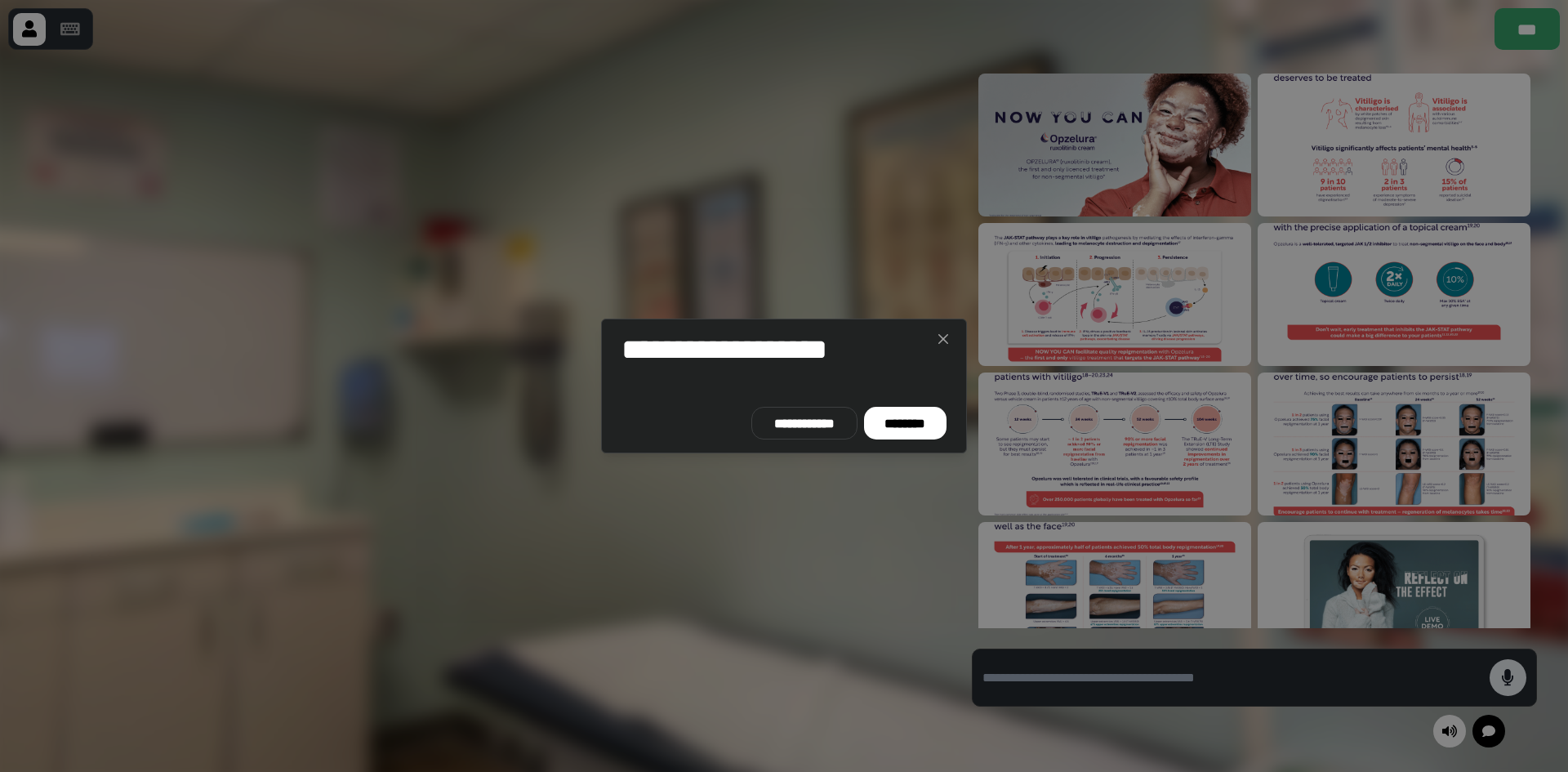 click on "********" at bounding box center [905, 423] 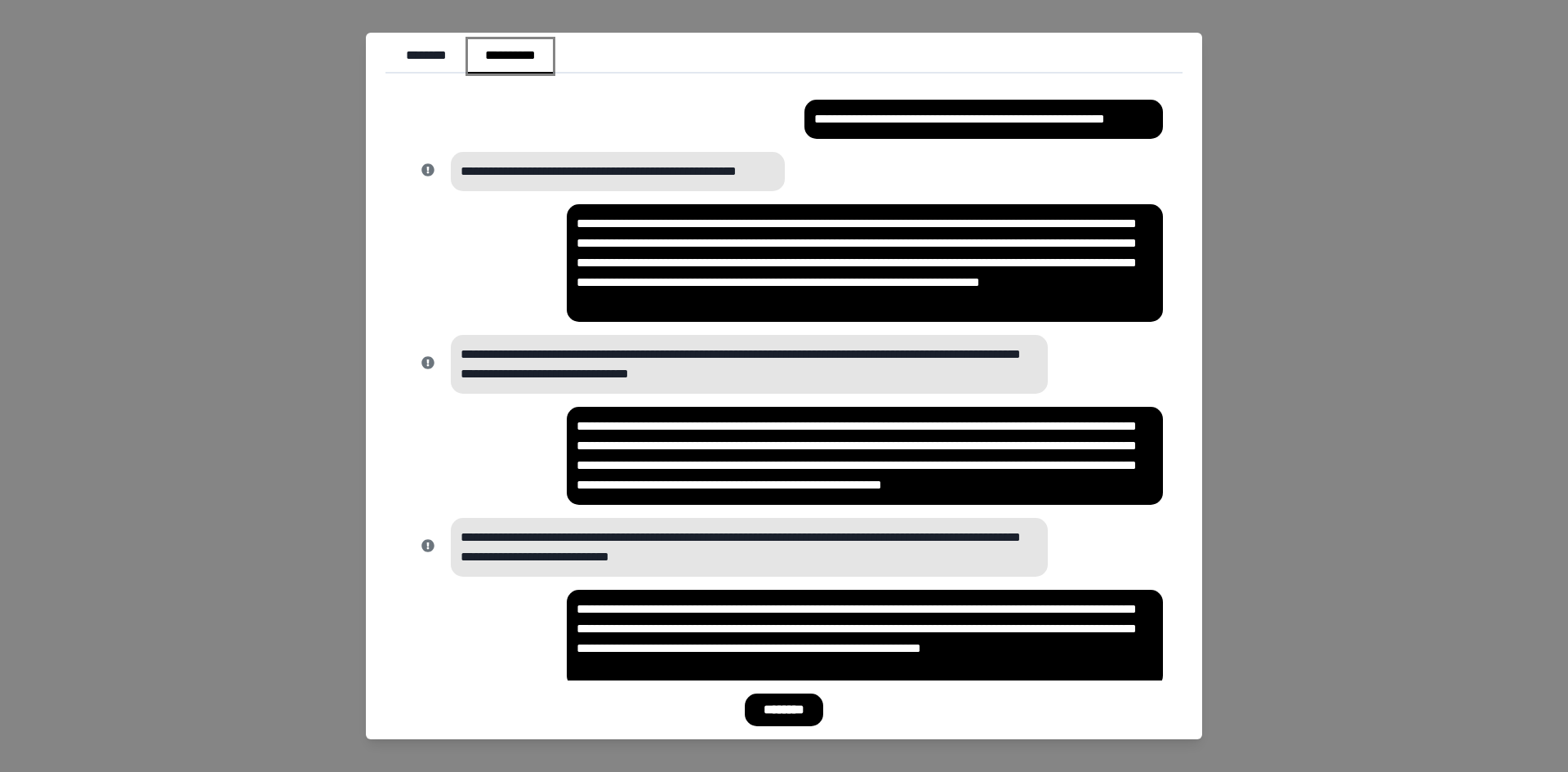 click on "**********" at bounding box center [510, 56] 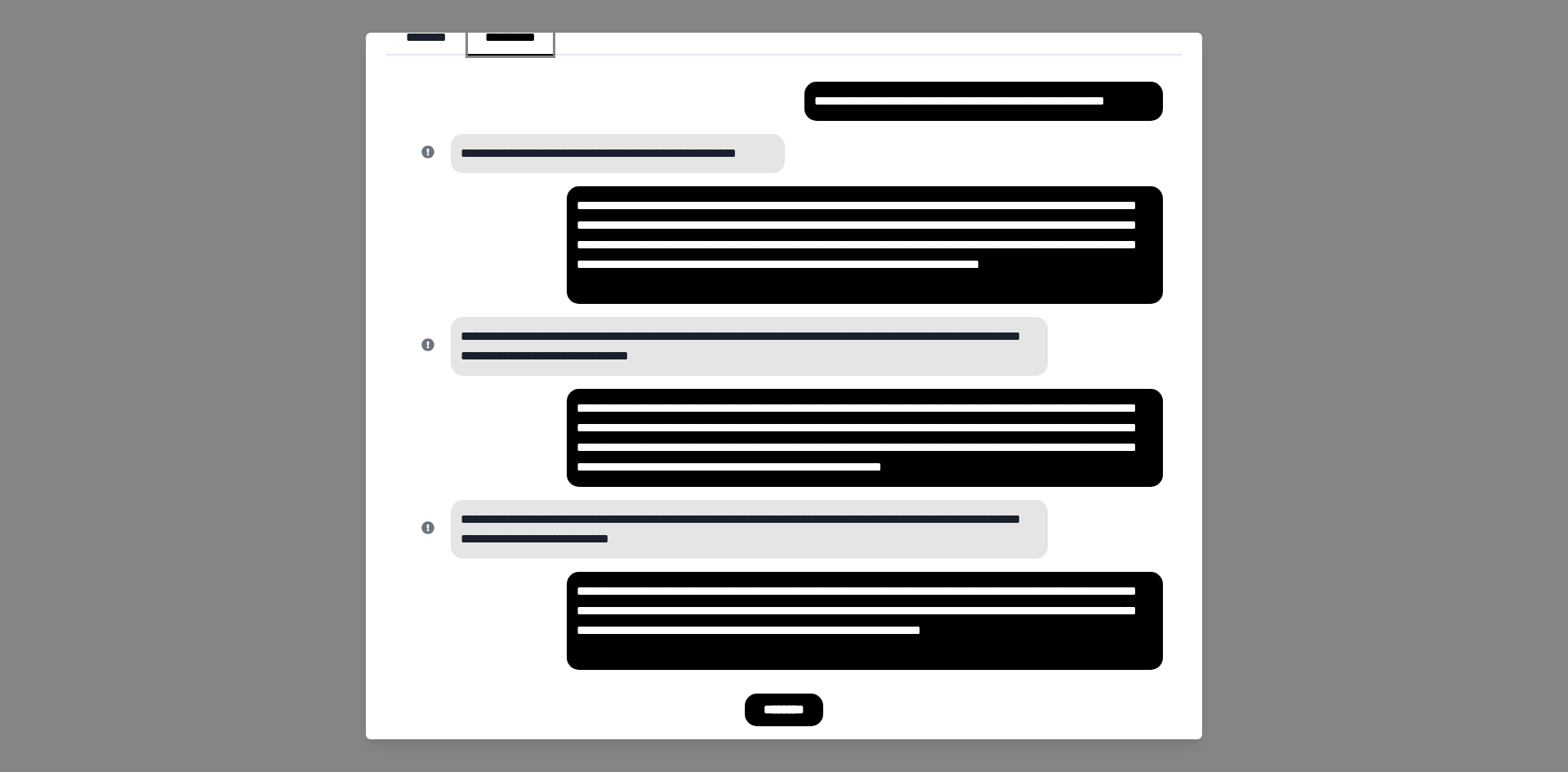 scroll, scrollTop: 0, scrollLeft: 0, axis: both 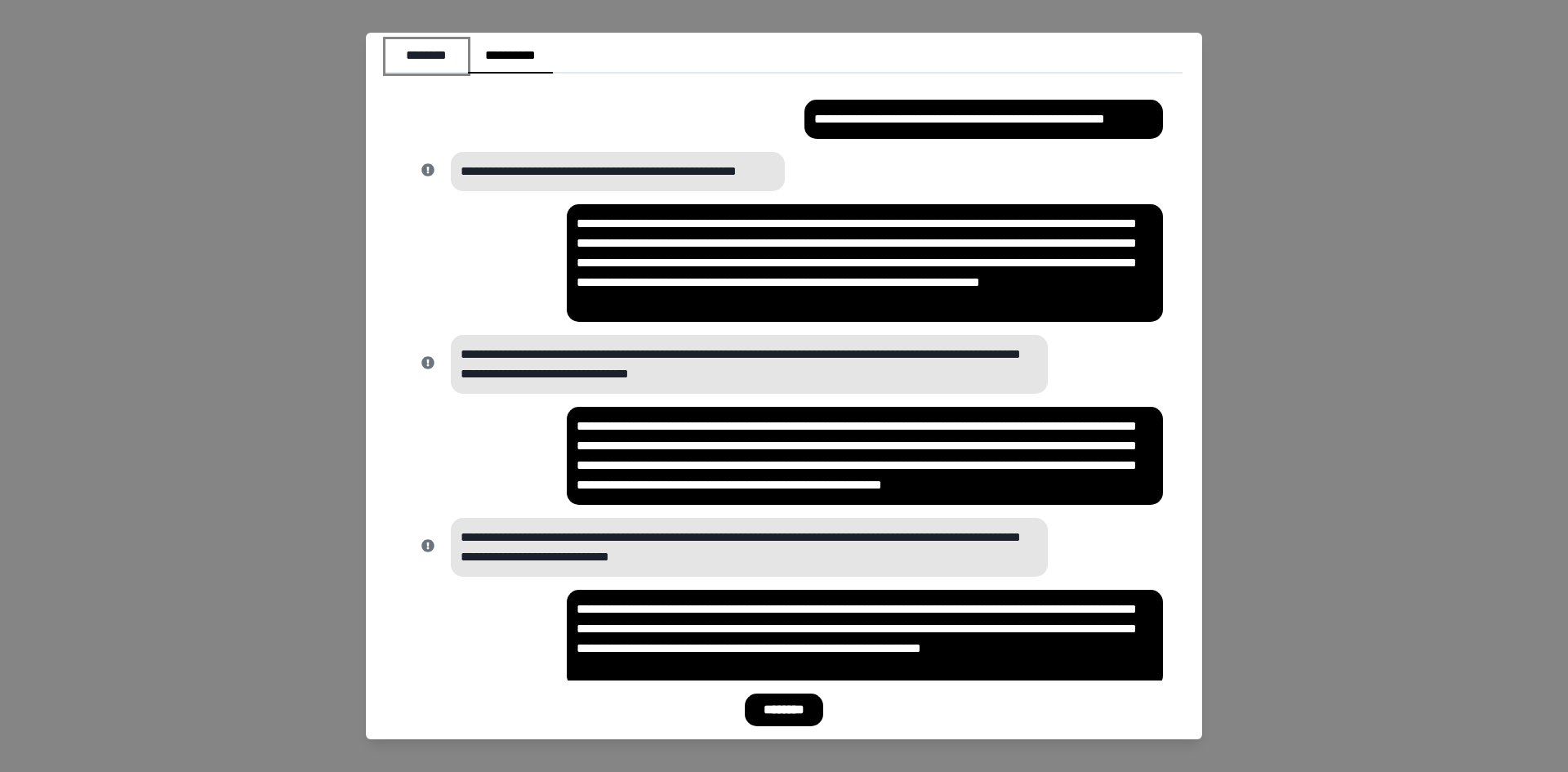 click on "********" at bounding box center [426, 56] 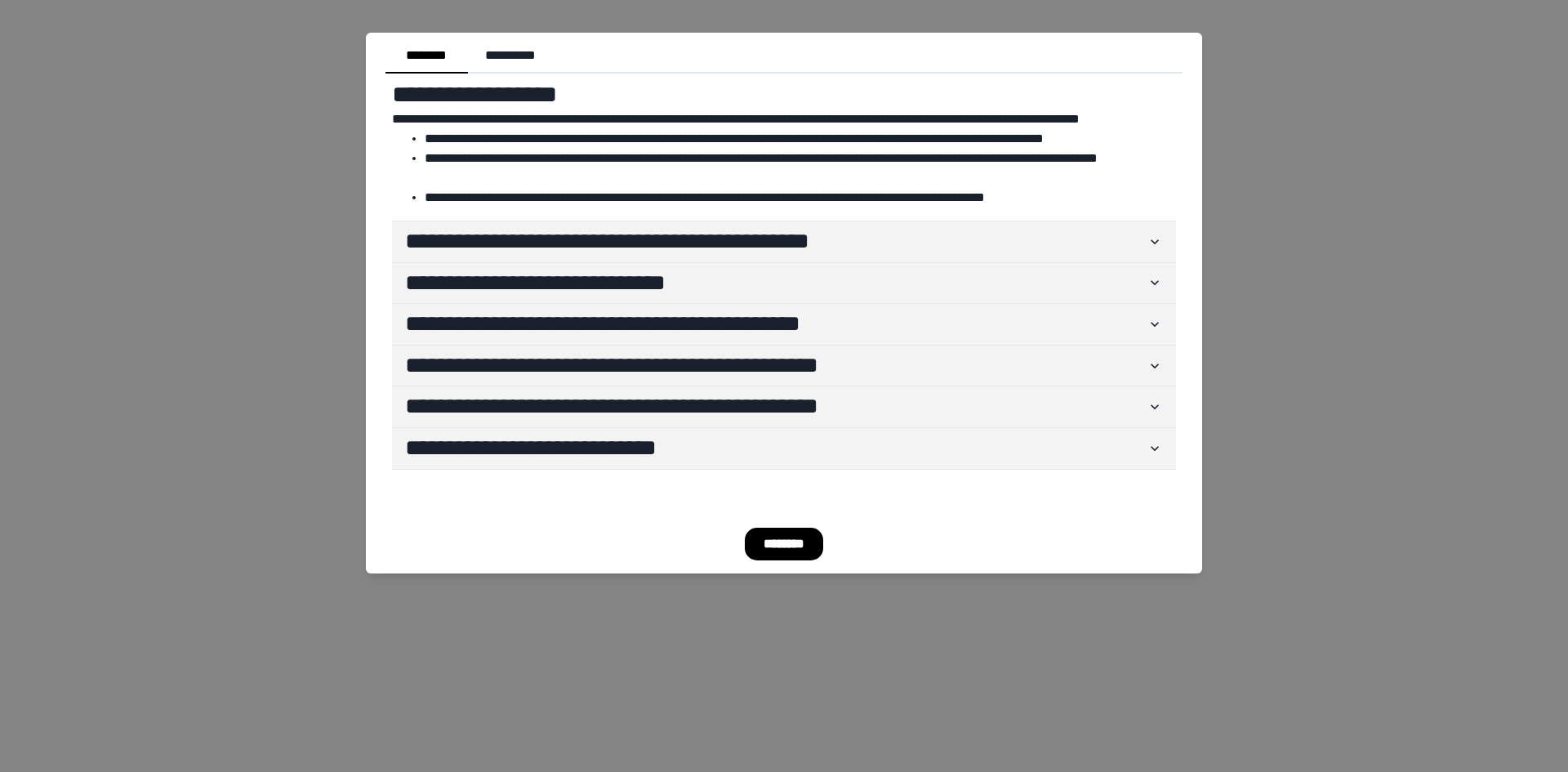 click on "********" at bounding box center (784, 544) 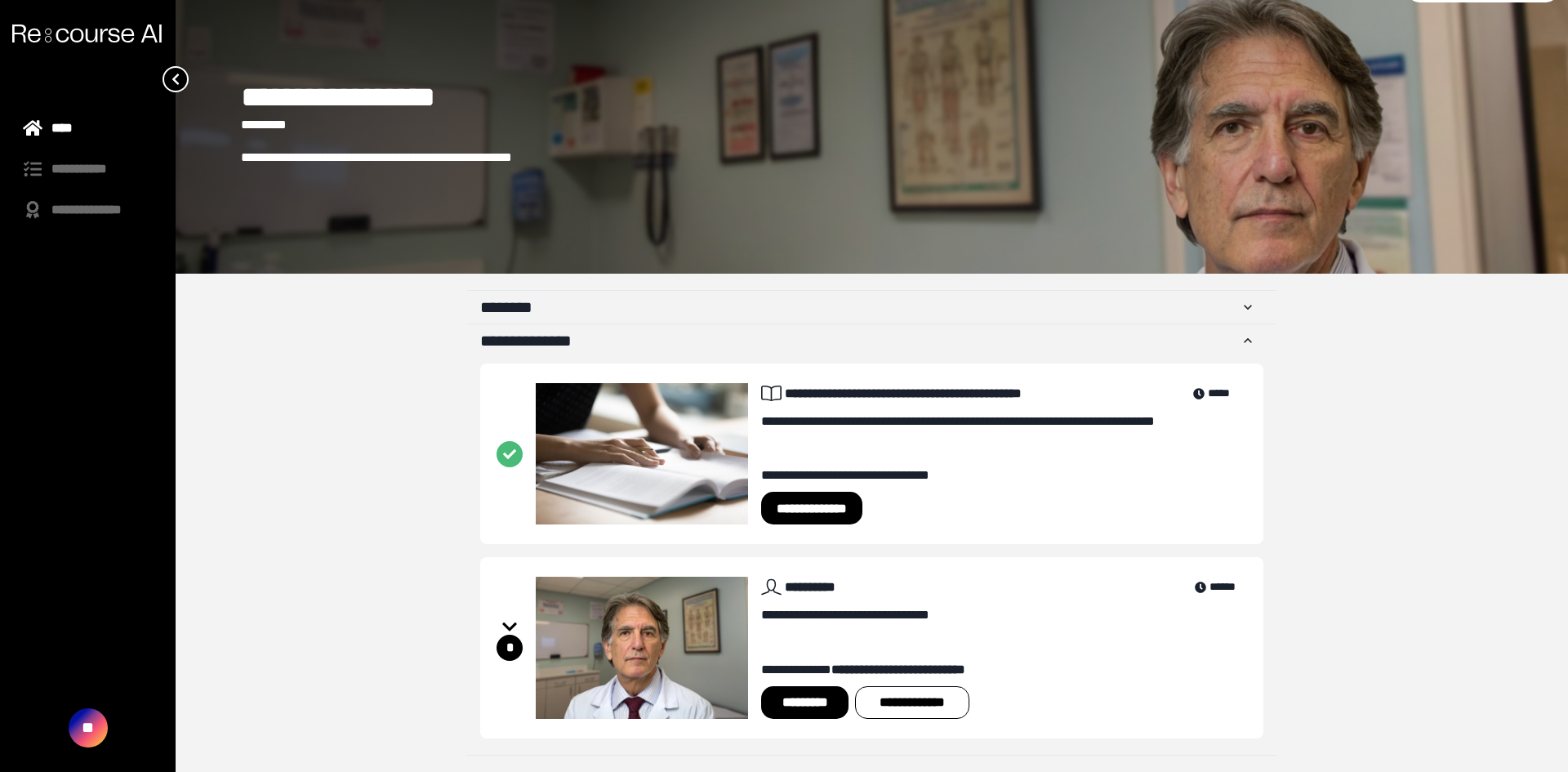 click on "**********" at bounding box center [871, 365] 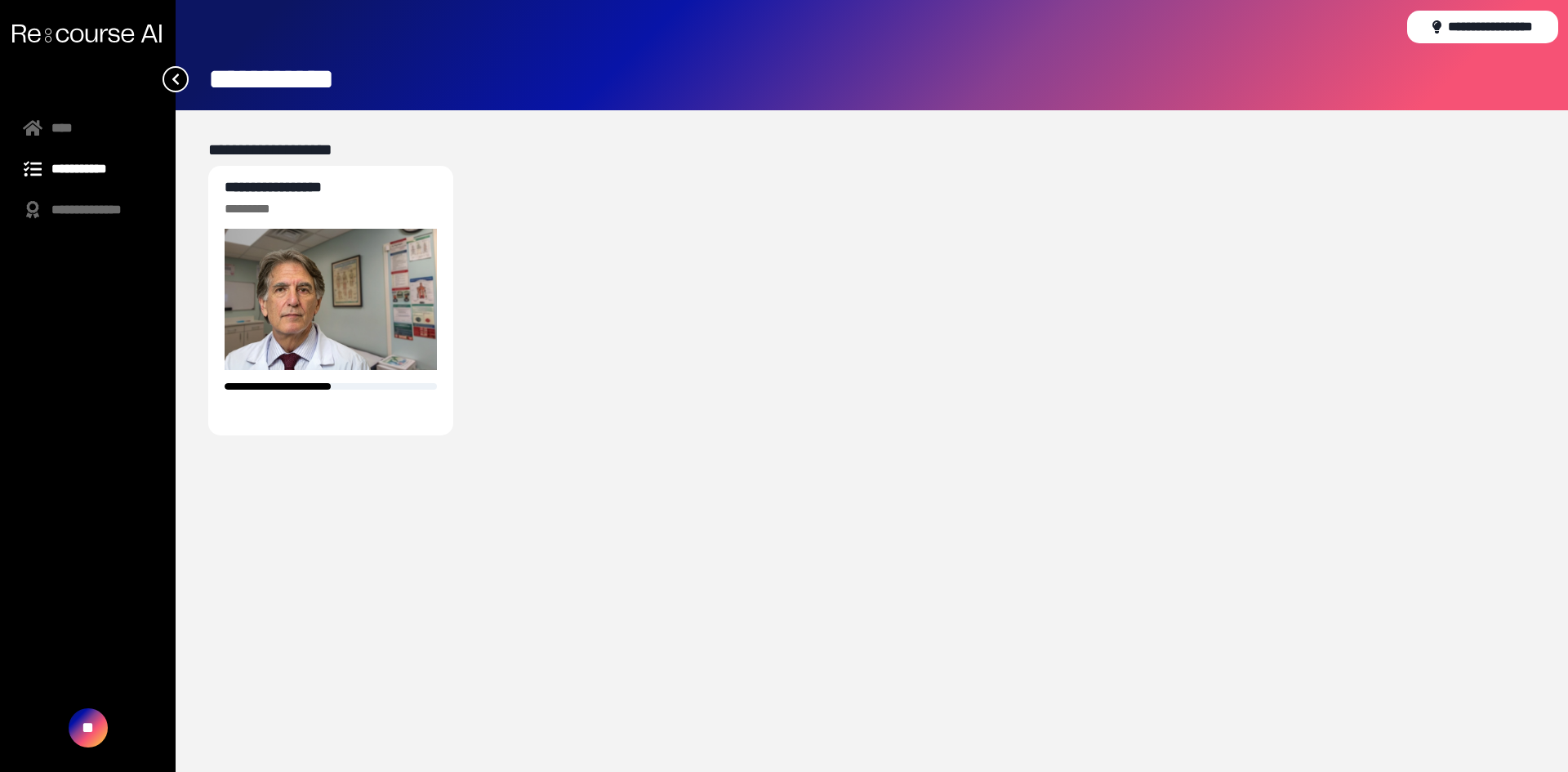 click on "**********" at bounding box center (87, 210) 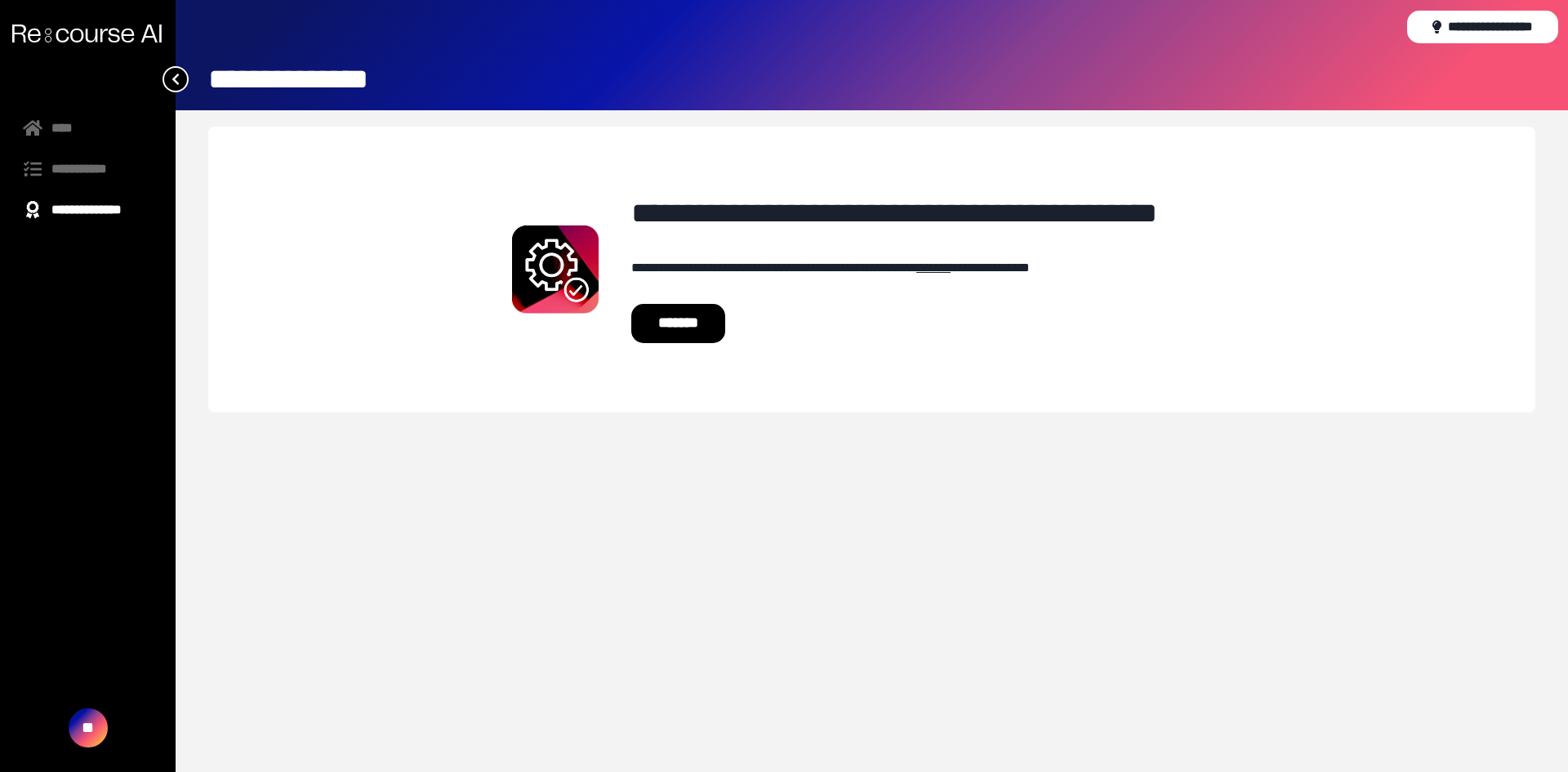 click on "****" at bounding box center (87, 128) 